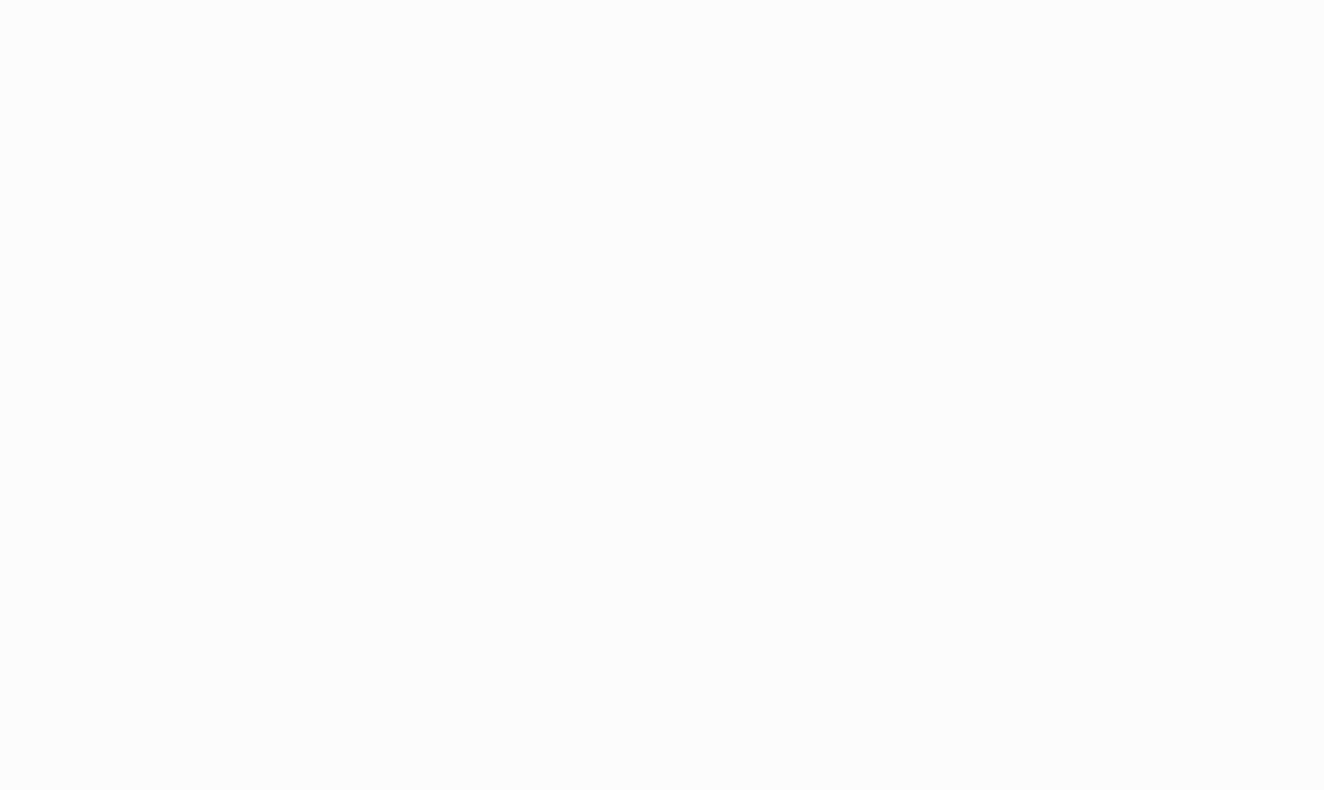 scroll, scrollTop: 0, scrollLeft: 0, axis: both 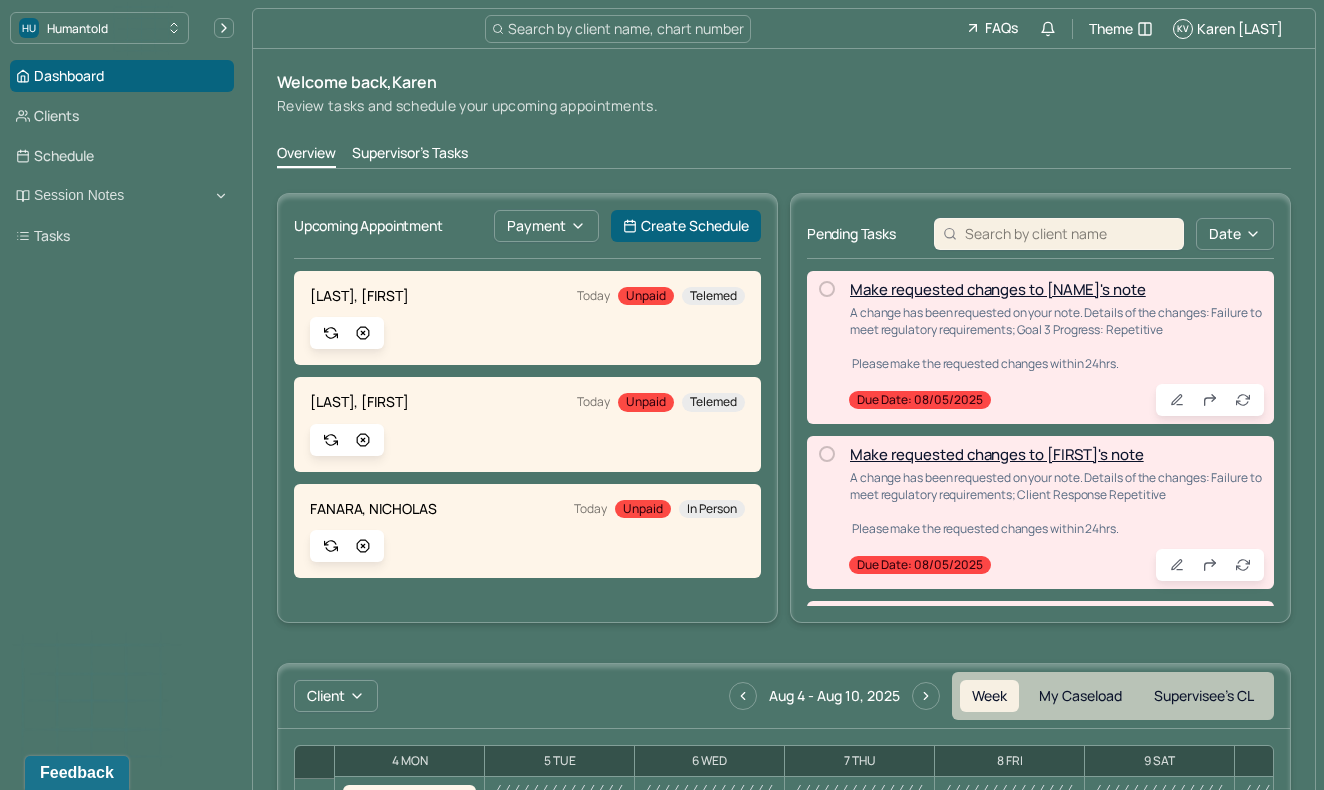 click on "Make requested changes to [NAME]'s note" at bounding box center [998, 289] 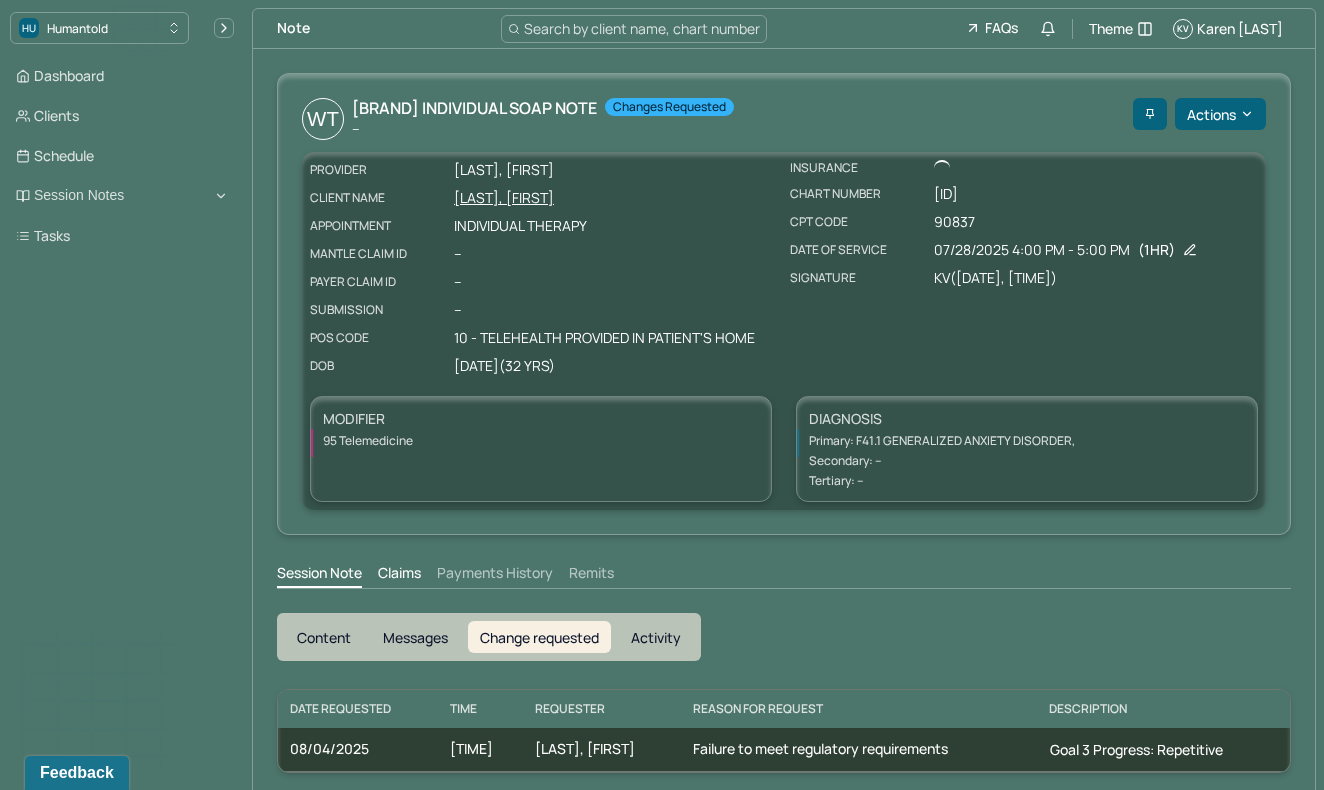 scroll, scrollTop: 12, scrollLeft: 0, axis: vertical 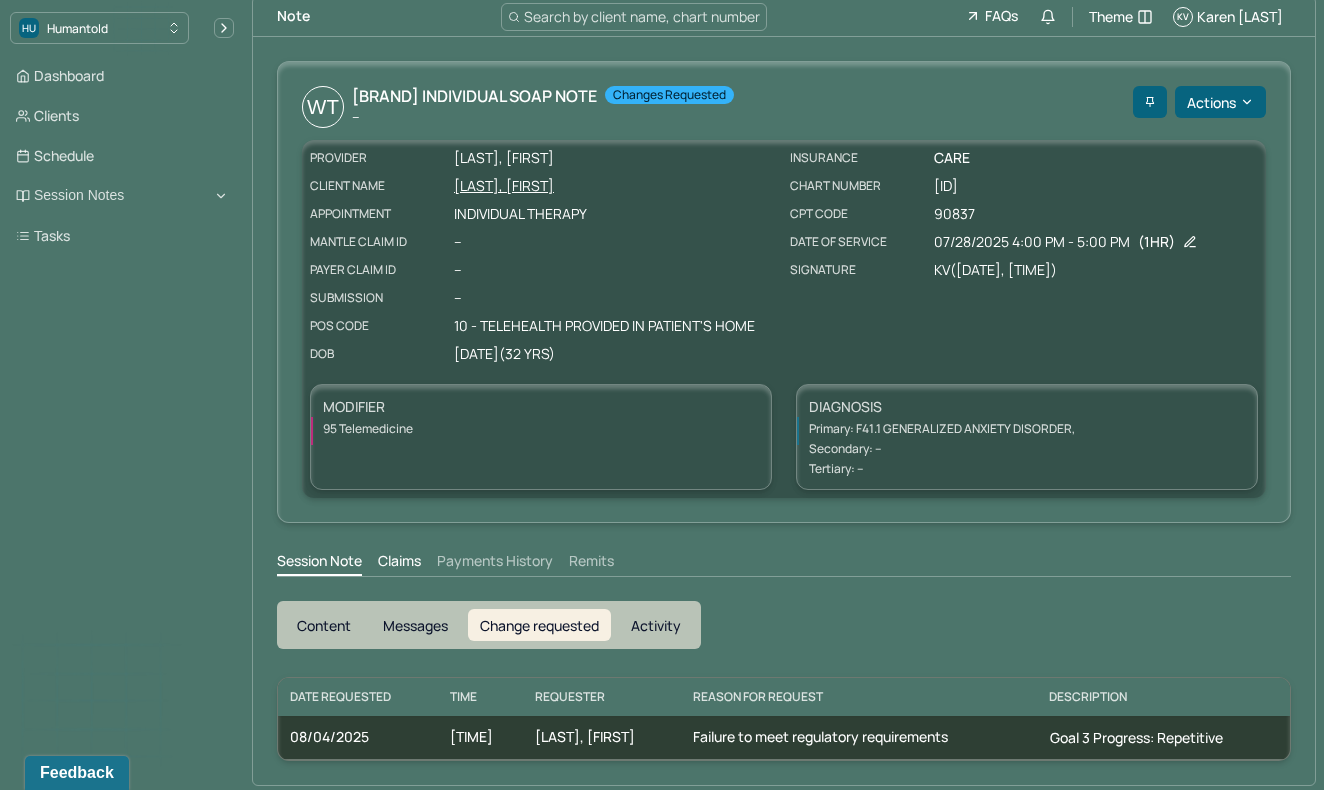 click on "Content" at bounding box center (324, 625) 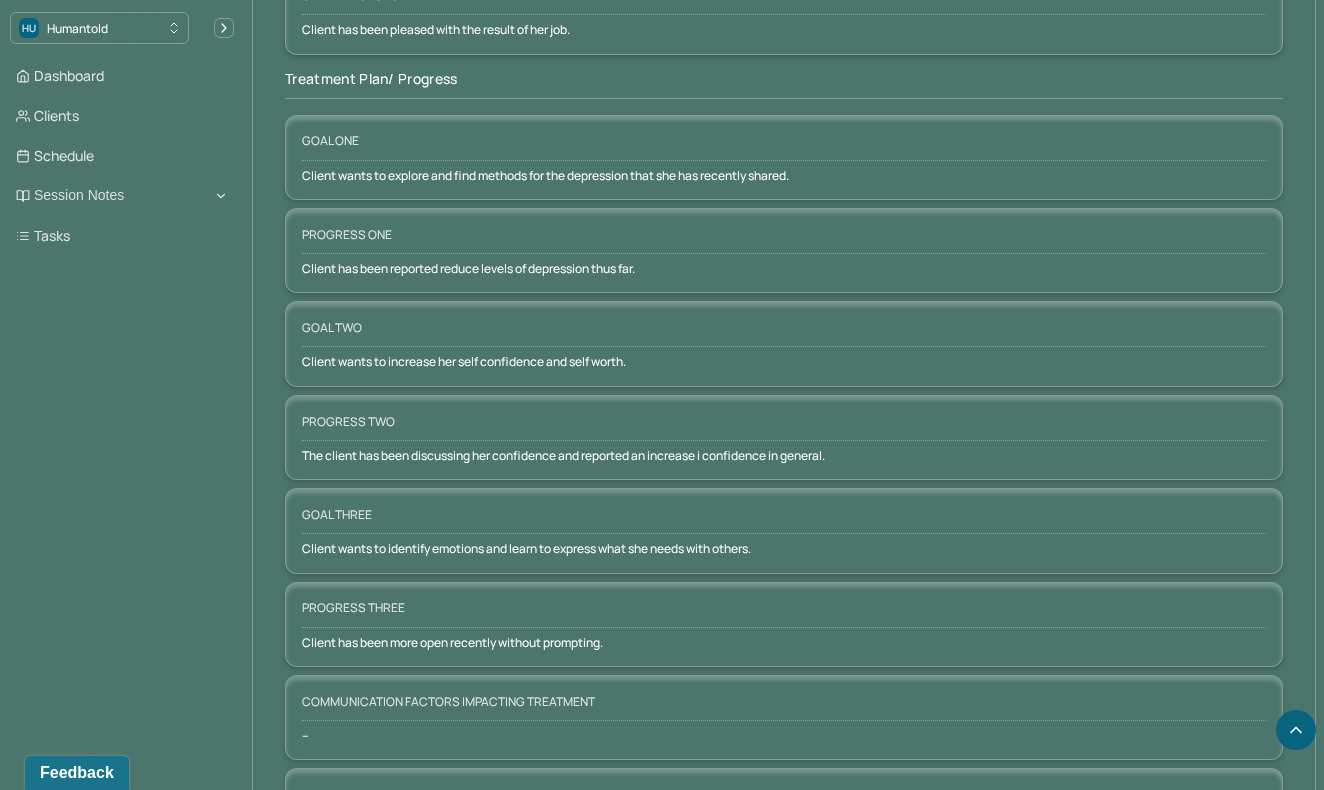 scroll, scrollTop: 3101, scrollLeft: 0, axis: vertical 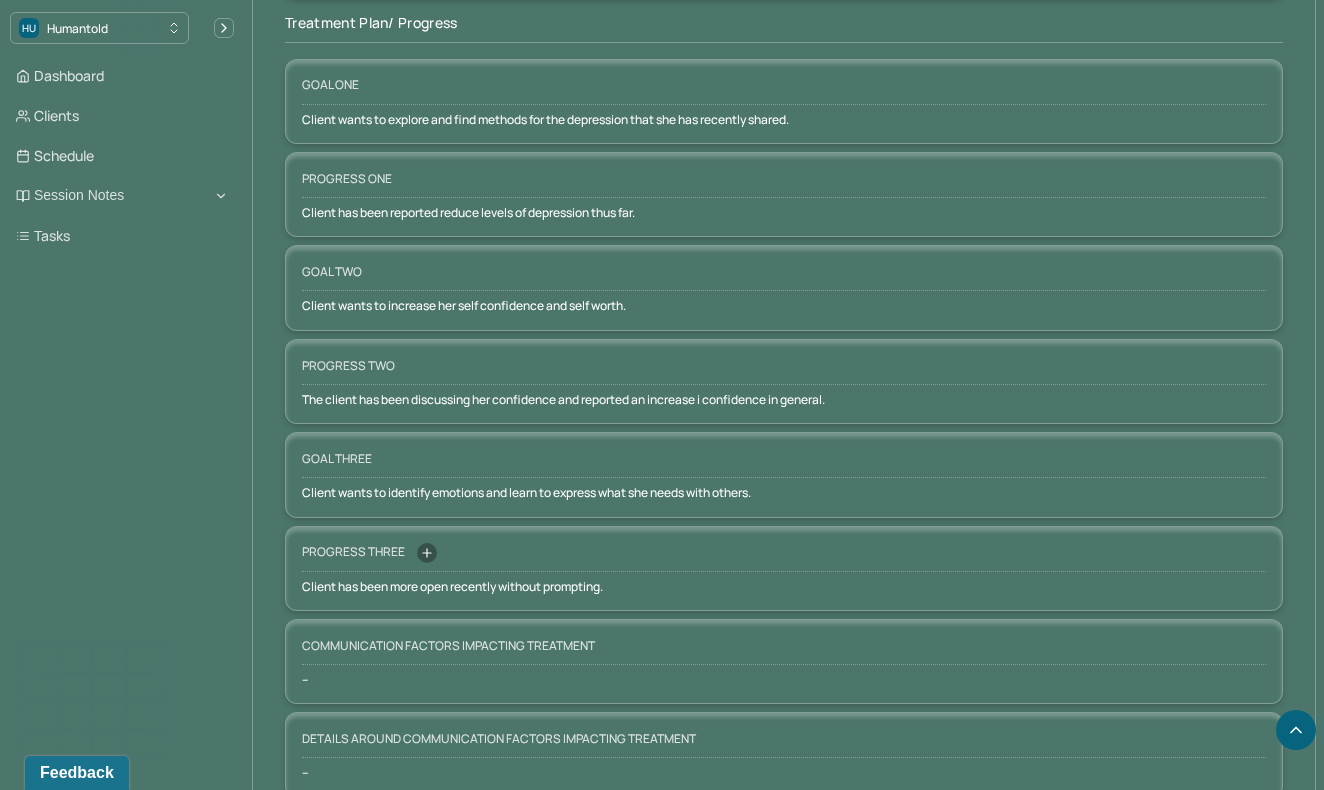 click 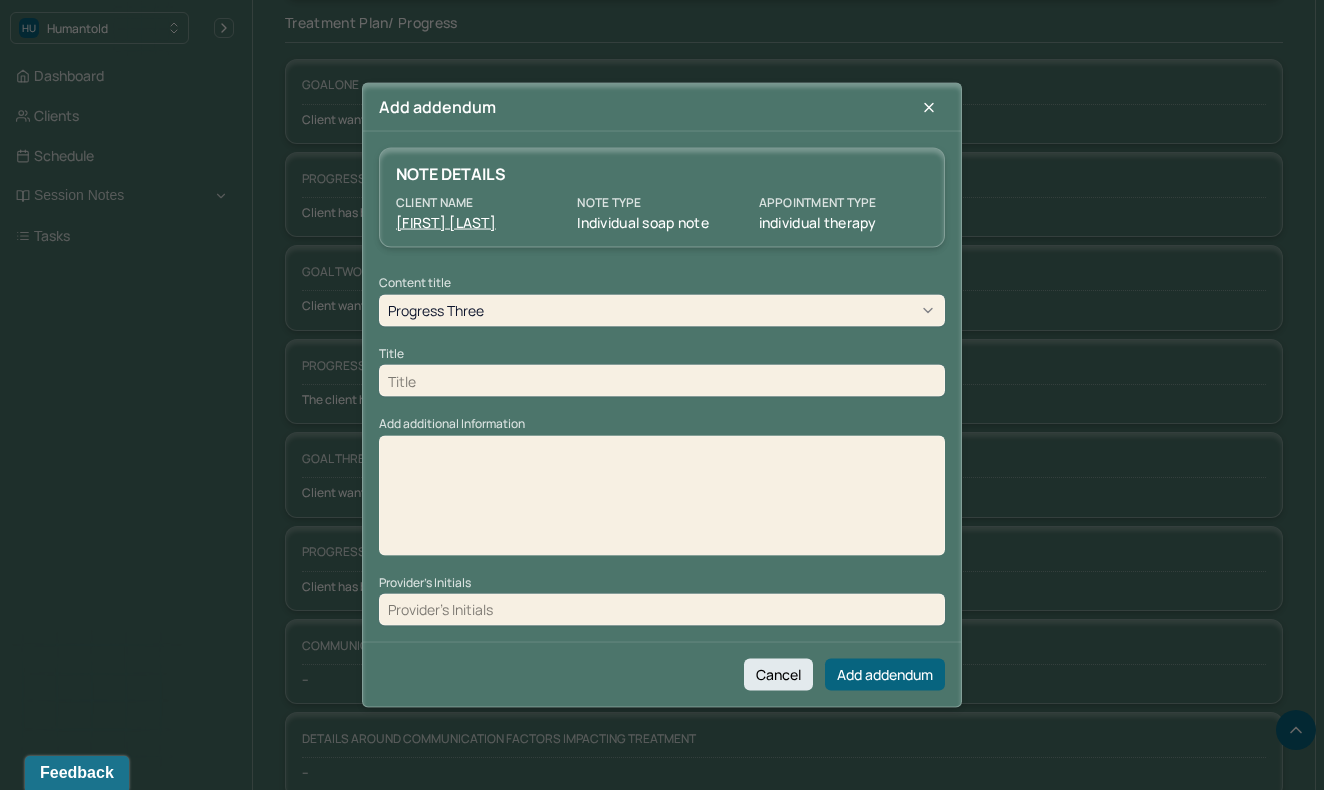 click at bounding box center [662, 381] 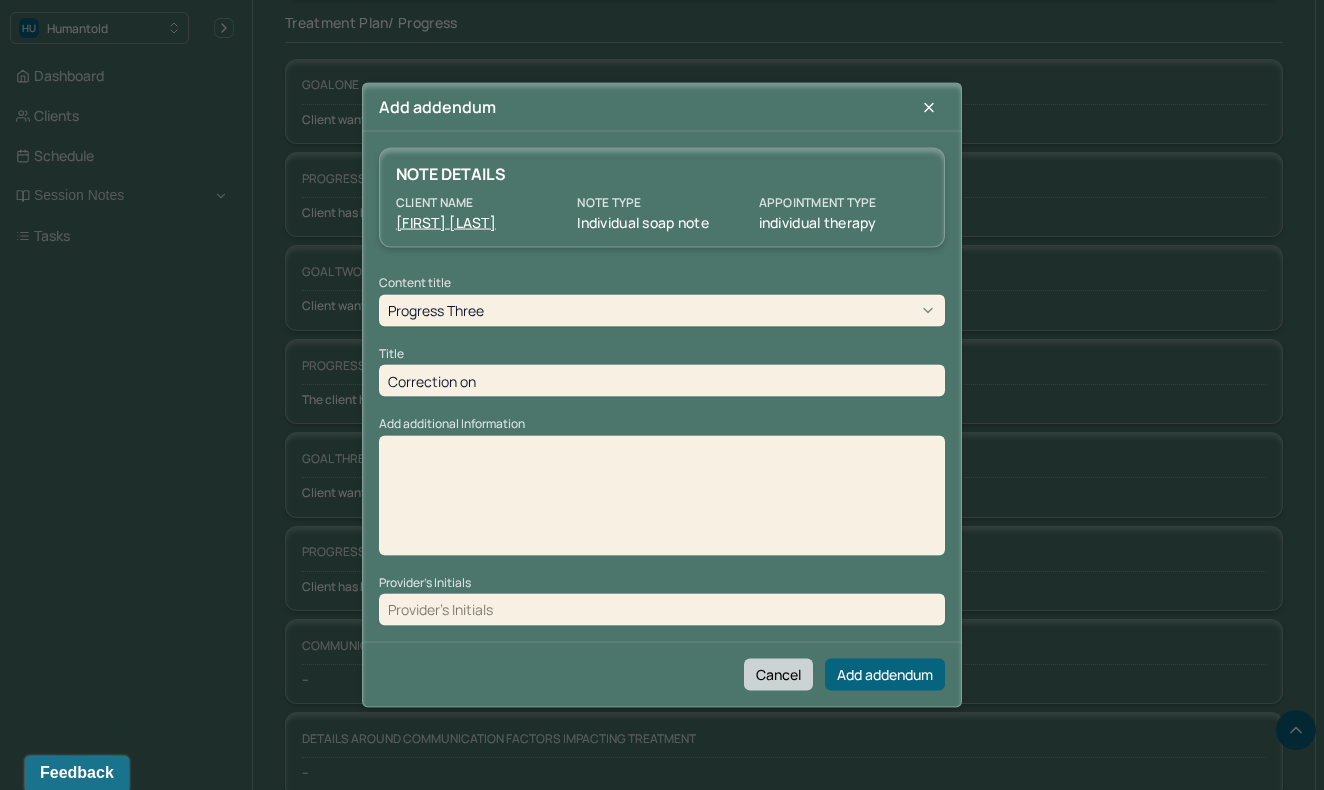 type on "Correction on" 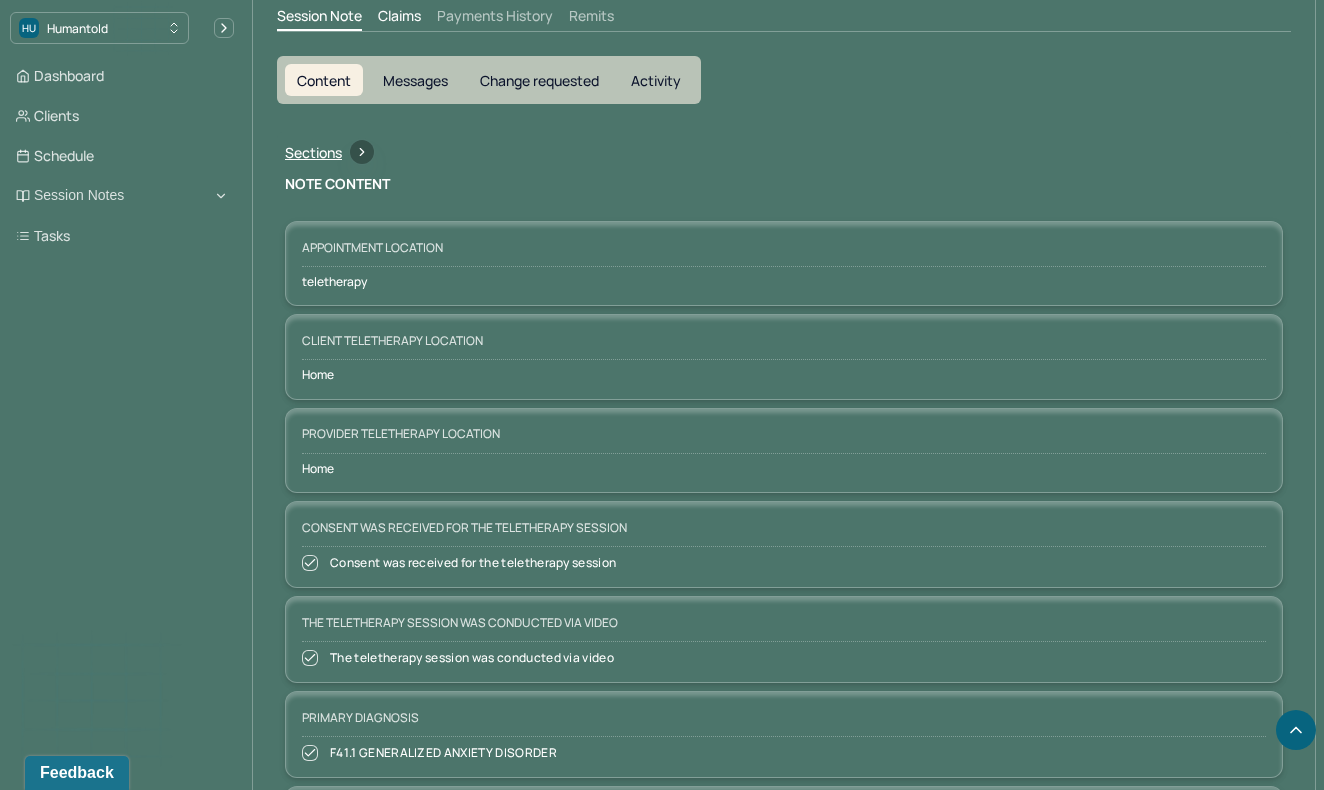 scroll, scrollTop: 0, scrollLeft: 0, axis: both 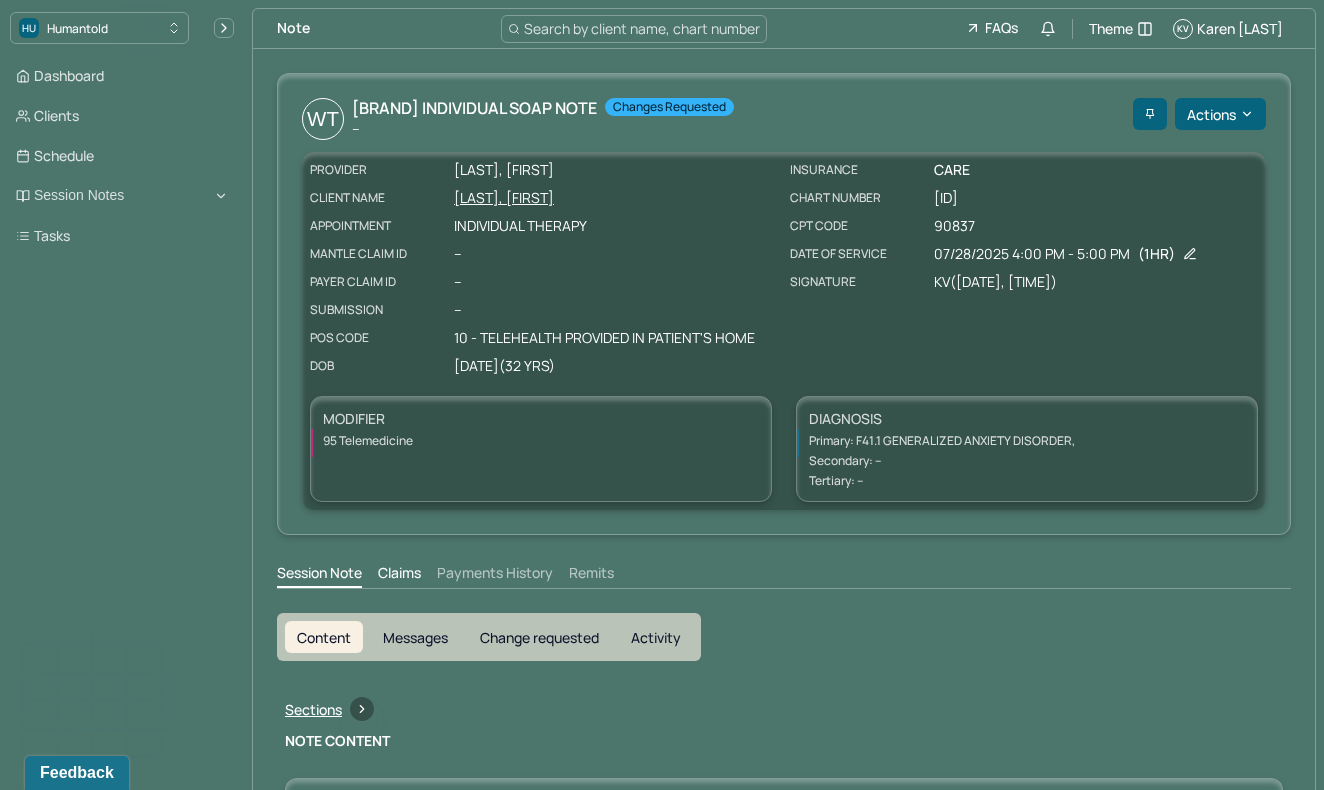 click on "Change requested" at bounding box center [539, 637] 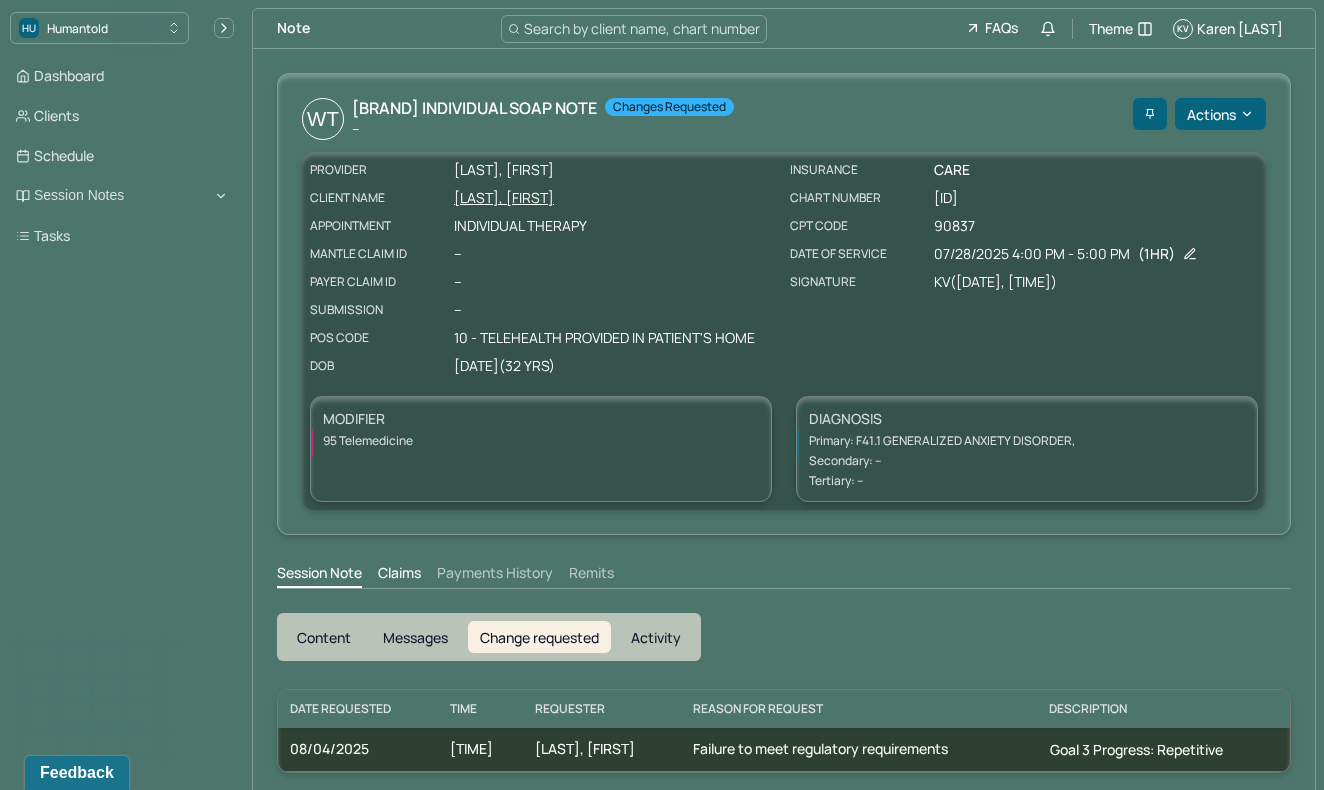 scroll, scrollTop: 12, scrollLeft: 0, axis: vertical 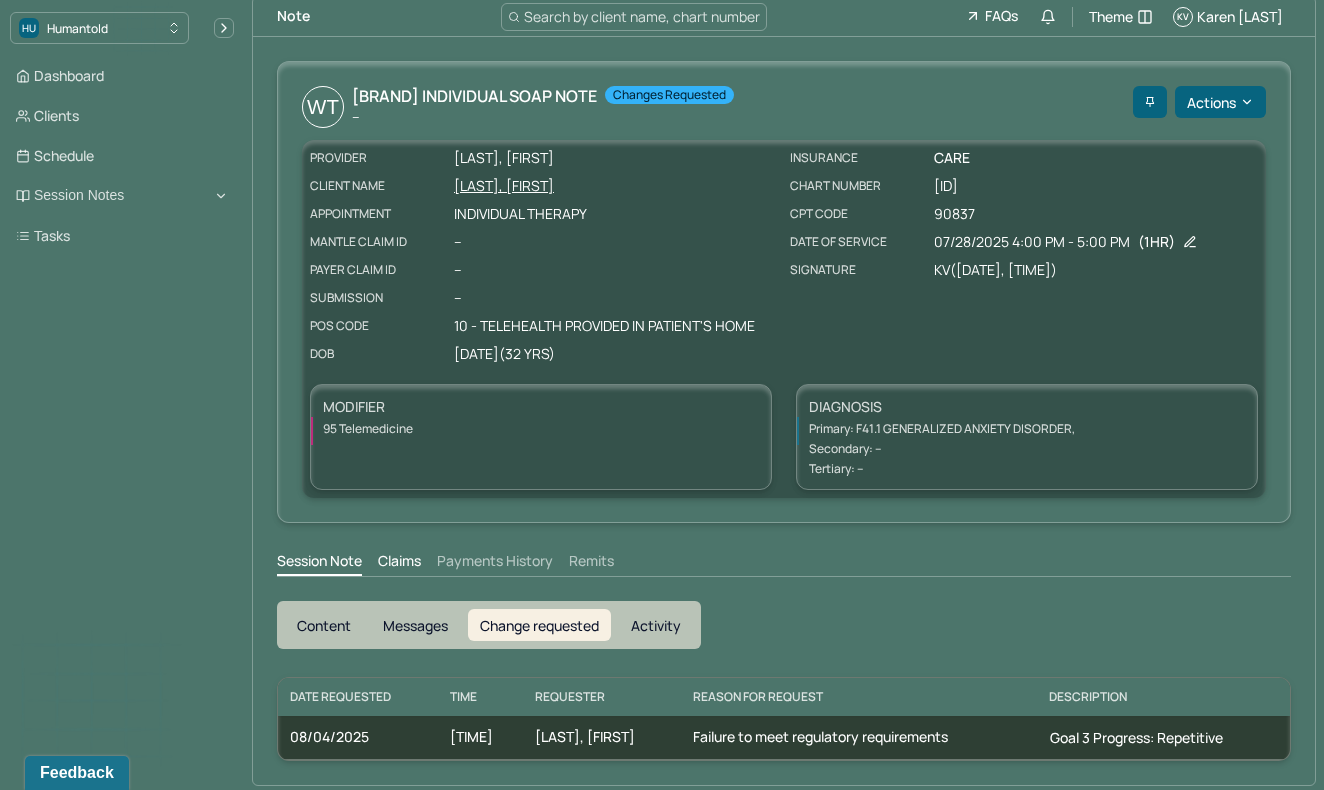 click on "Content" at bounding box center (324, 625) 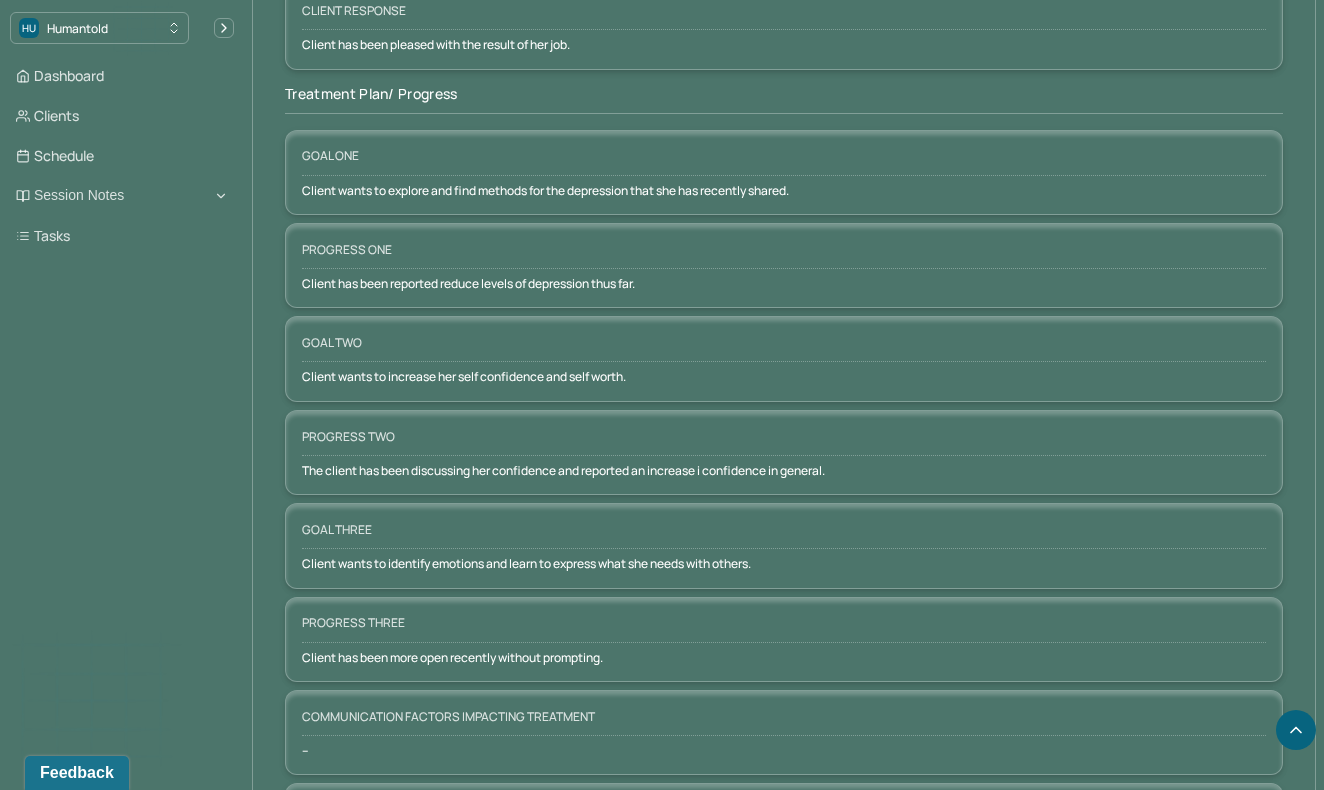 scroll, scrollTop: 3101, scrollLeft: 0, axis: vertical 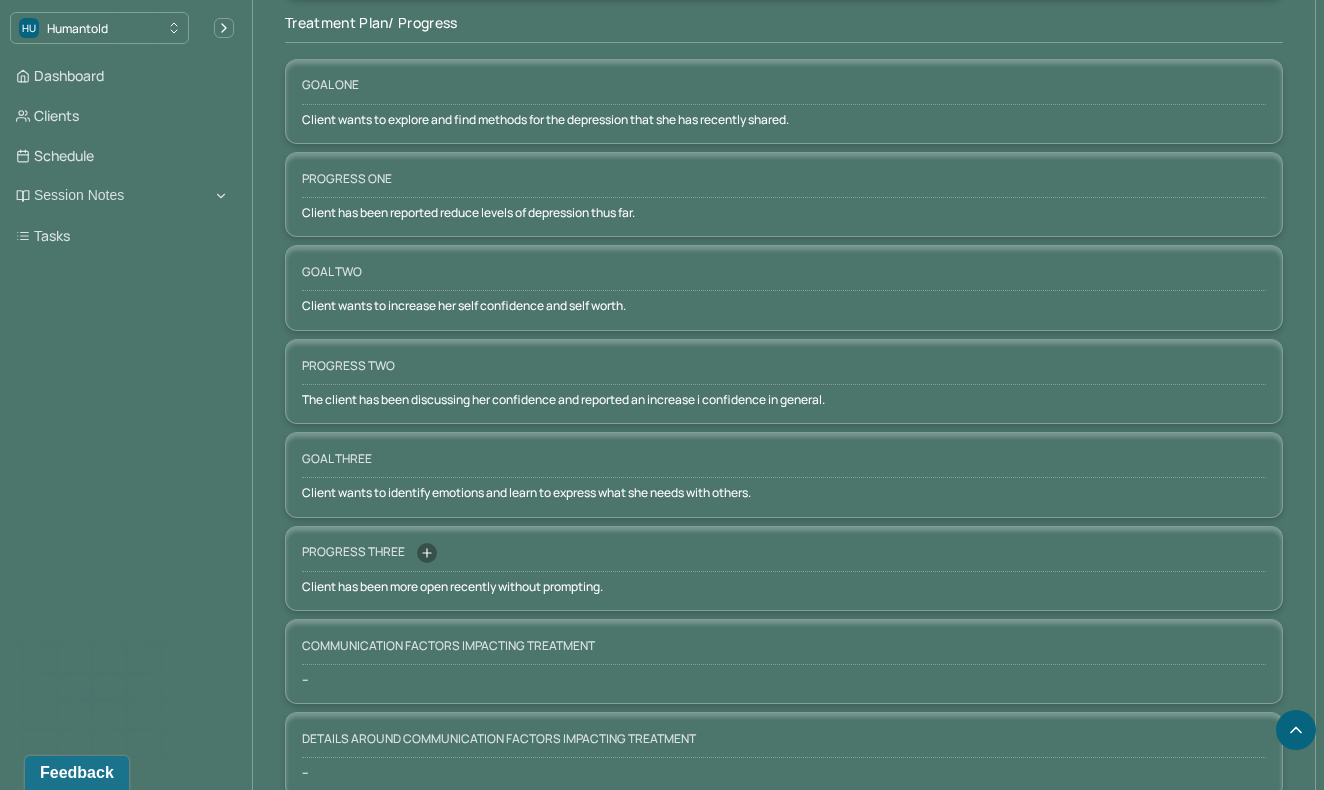 click 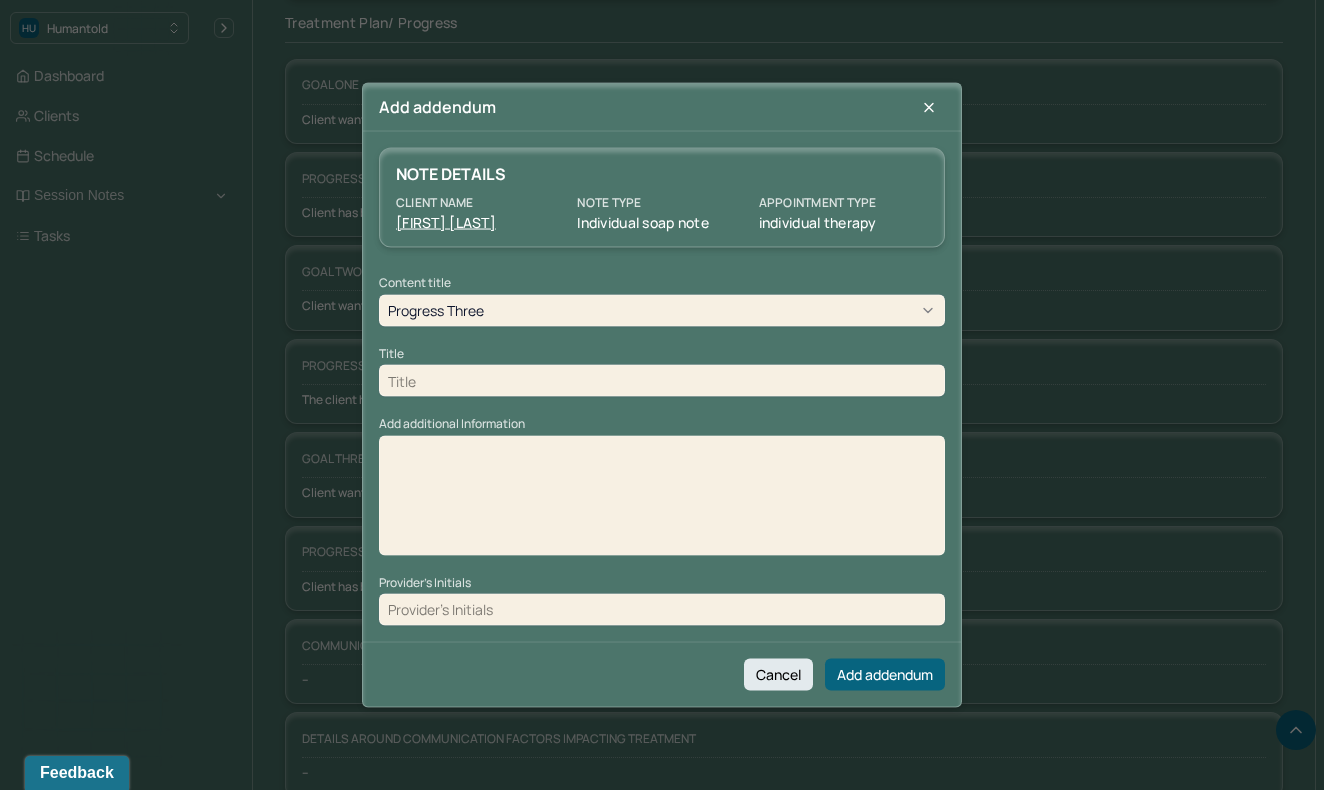 click at bounding box center (662, 381) 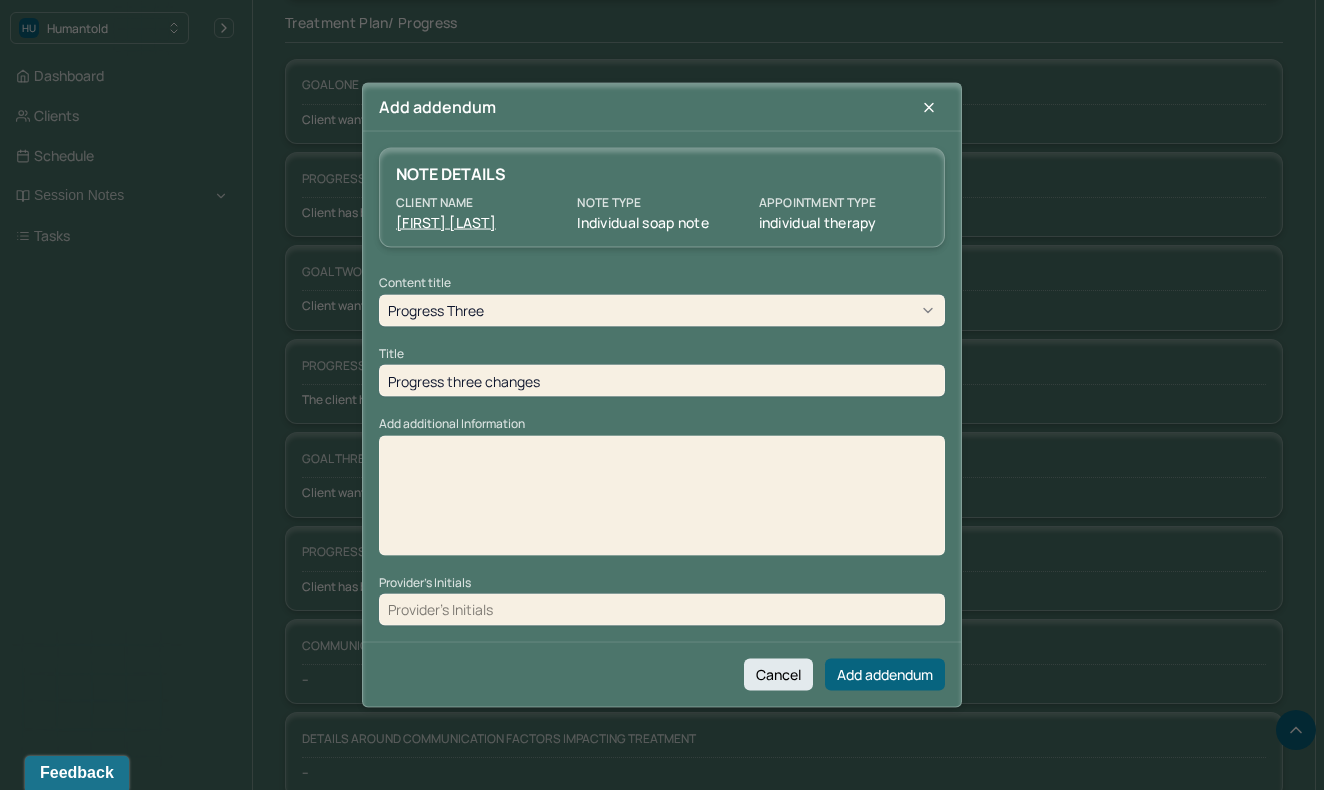 type on "Progress three changes" 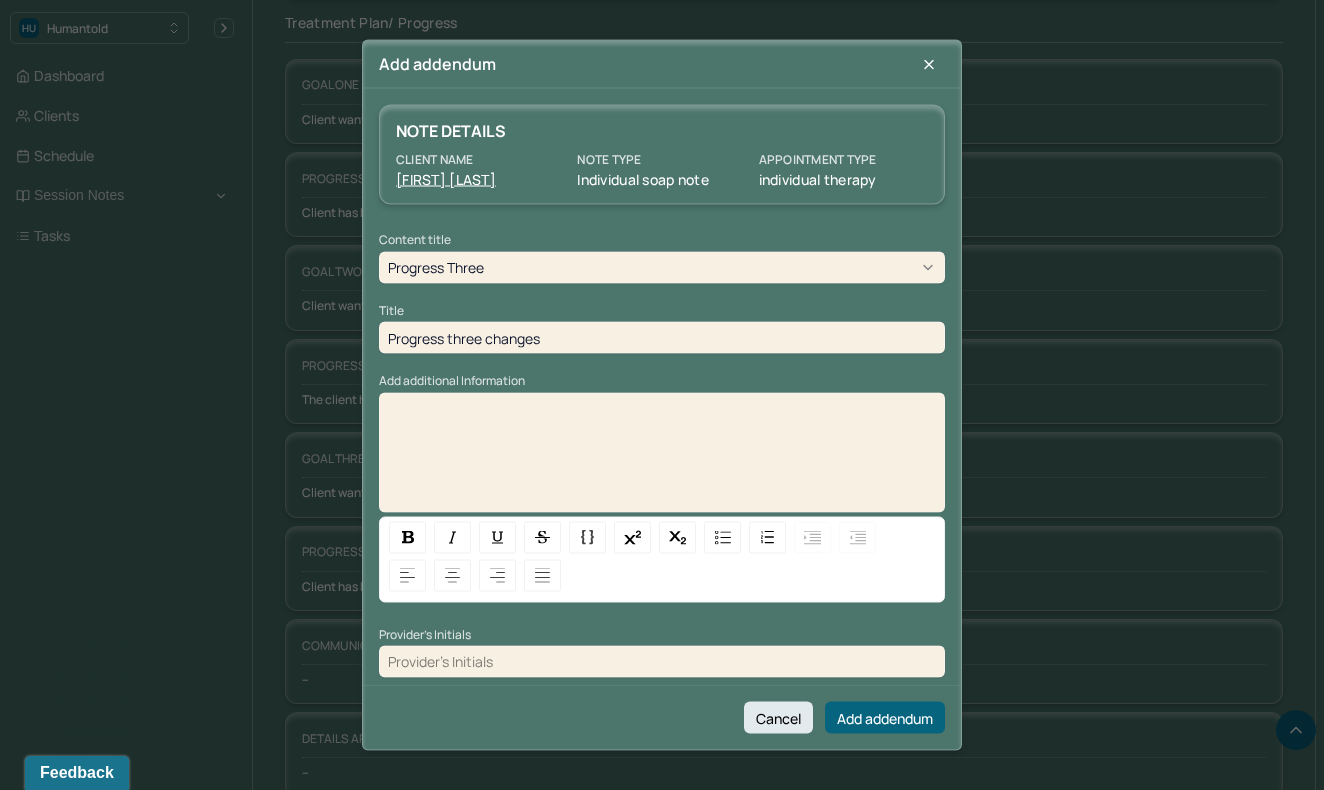 type 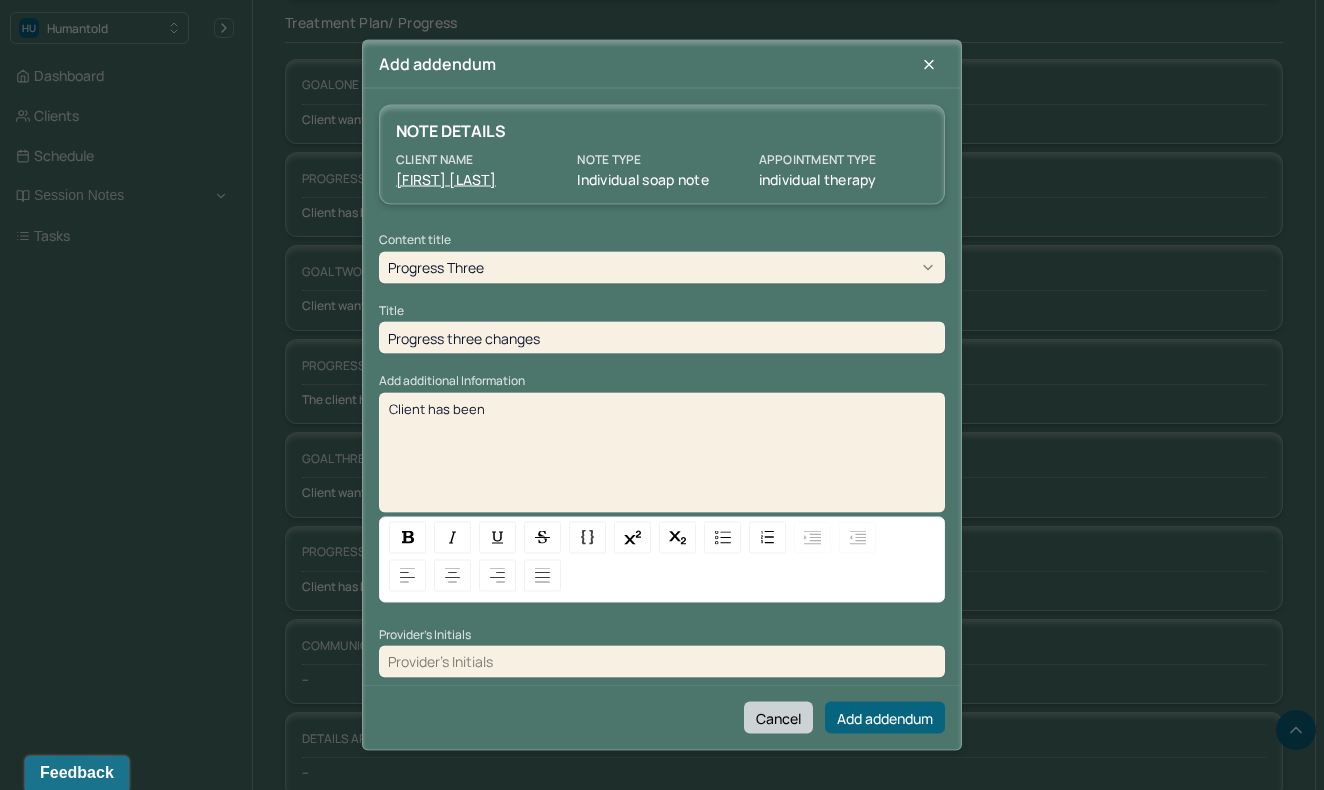 click on "Cancel" at bounding box center (778, 718) 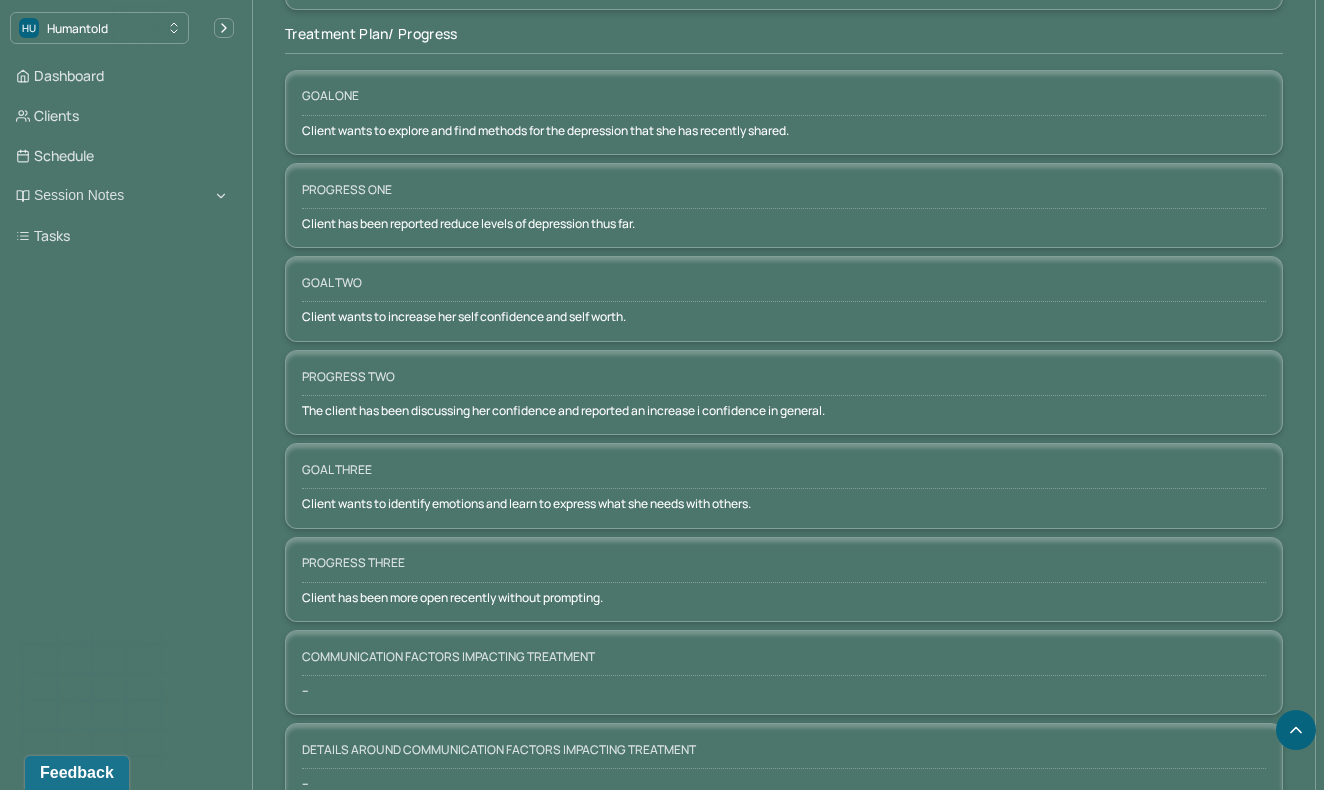scroll, scrollTop: 3101, scrollLeft: 0, axis: vertical 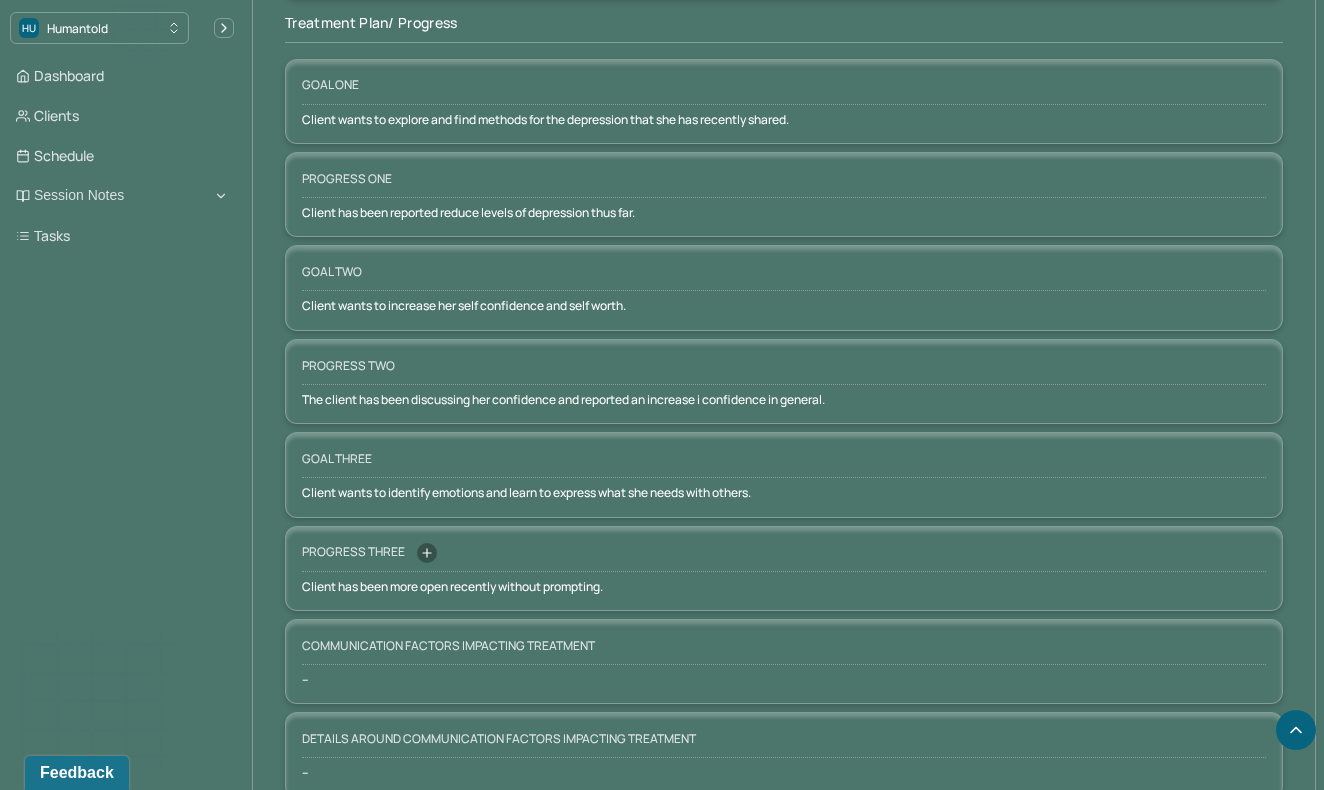 click 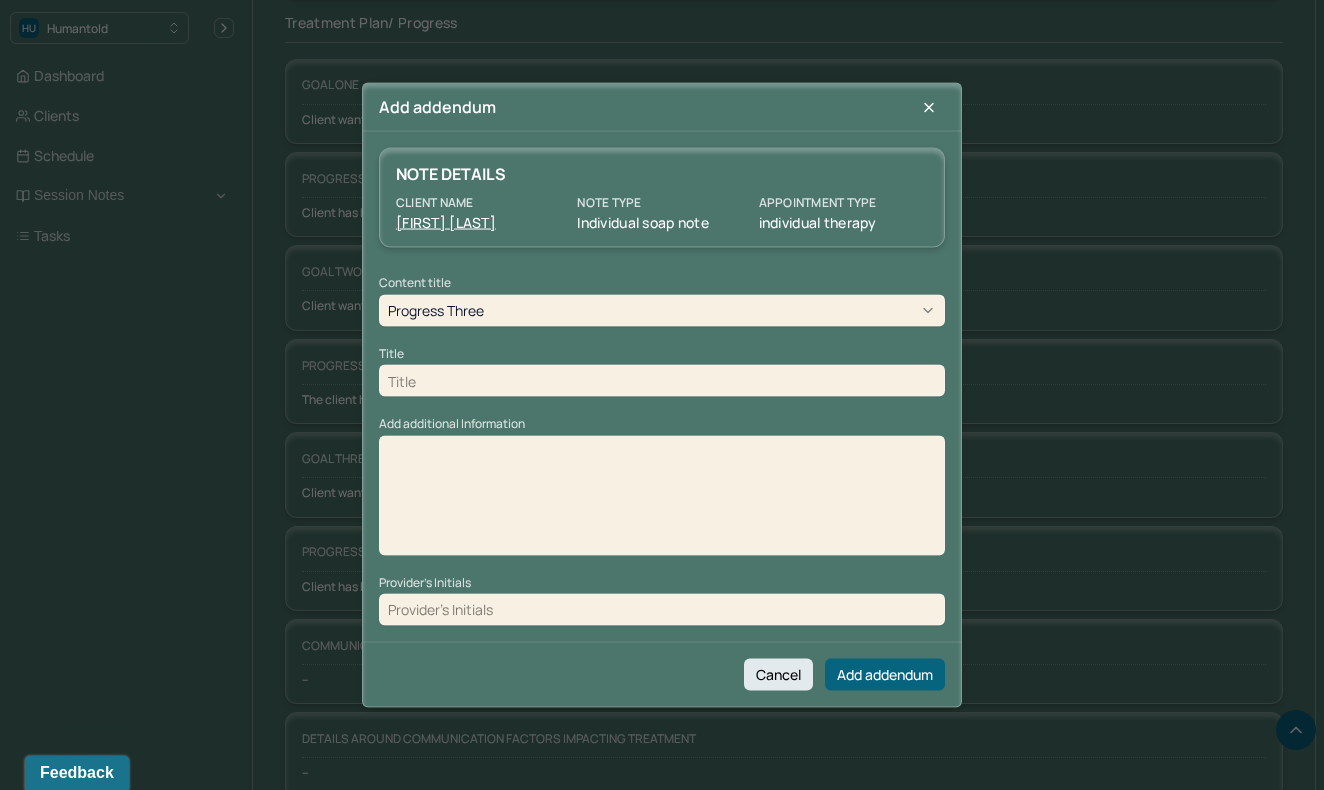 click at bounding box center (662, 381) 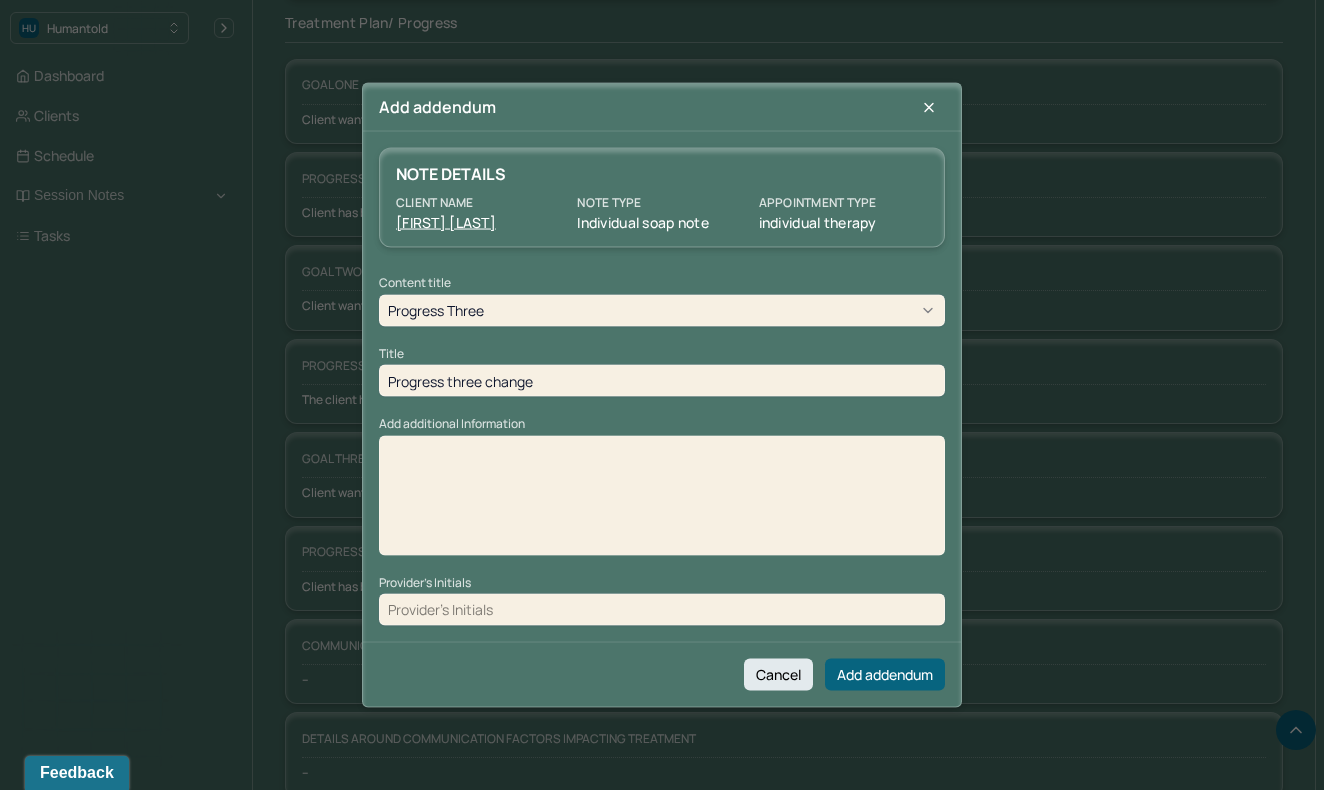 type on "Progress three change" 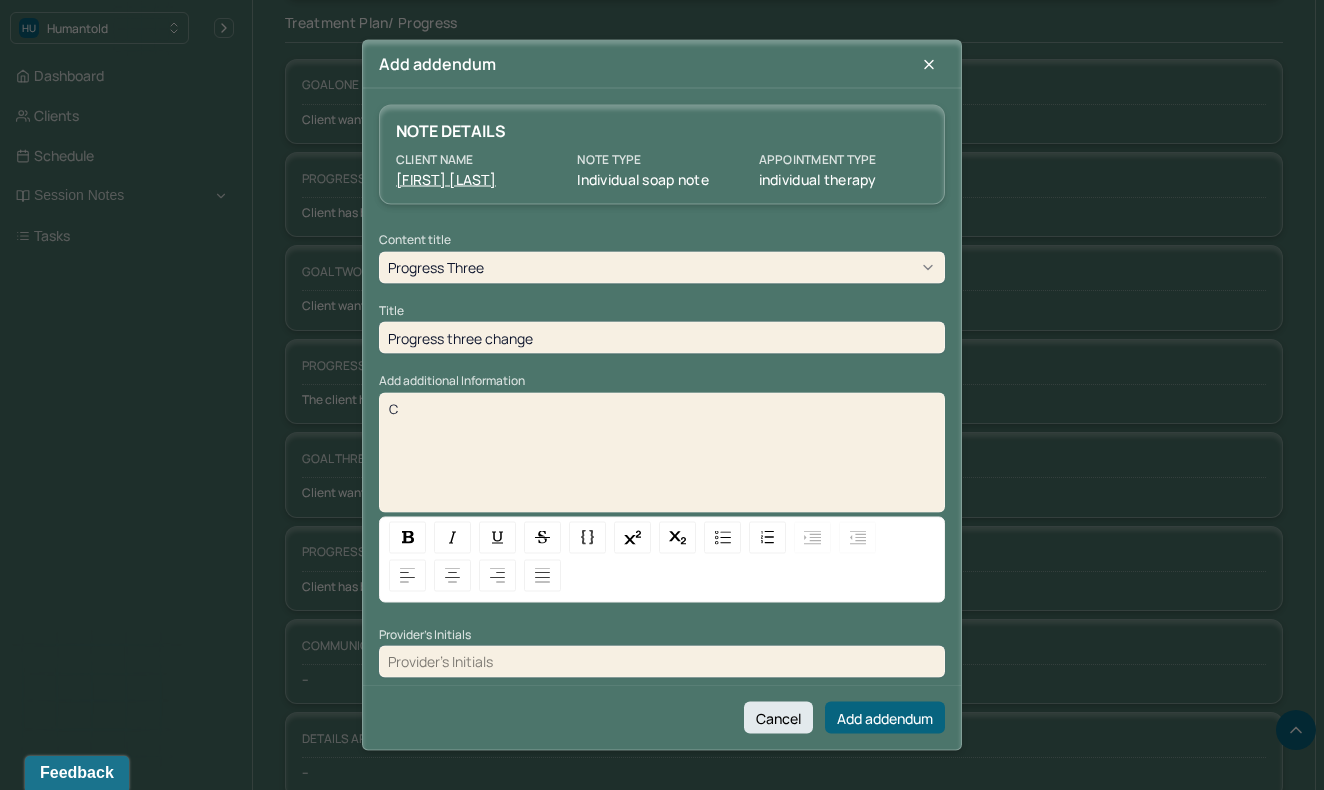 type 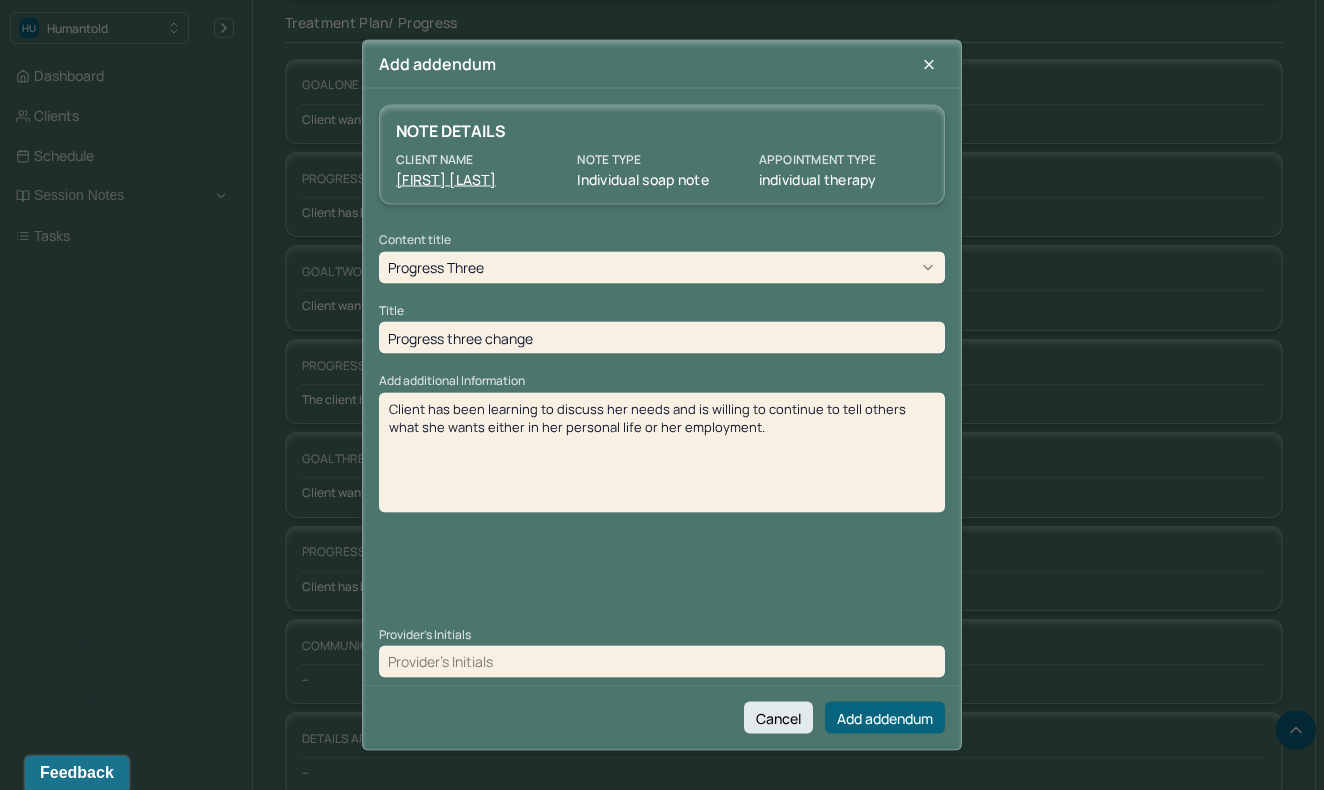 click at bounding box center (662, 661) 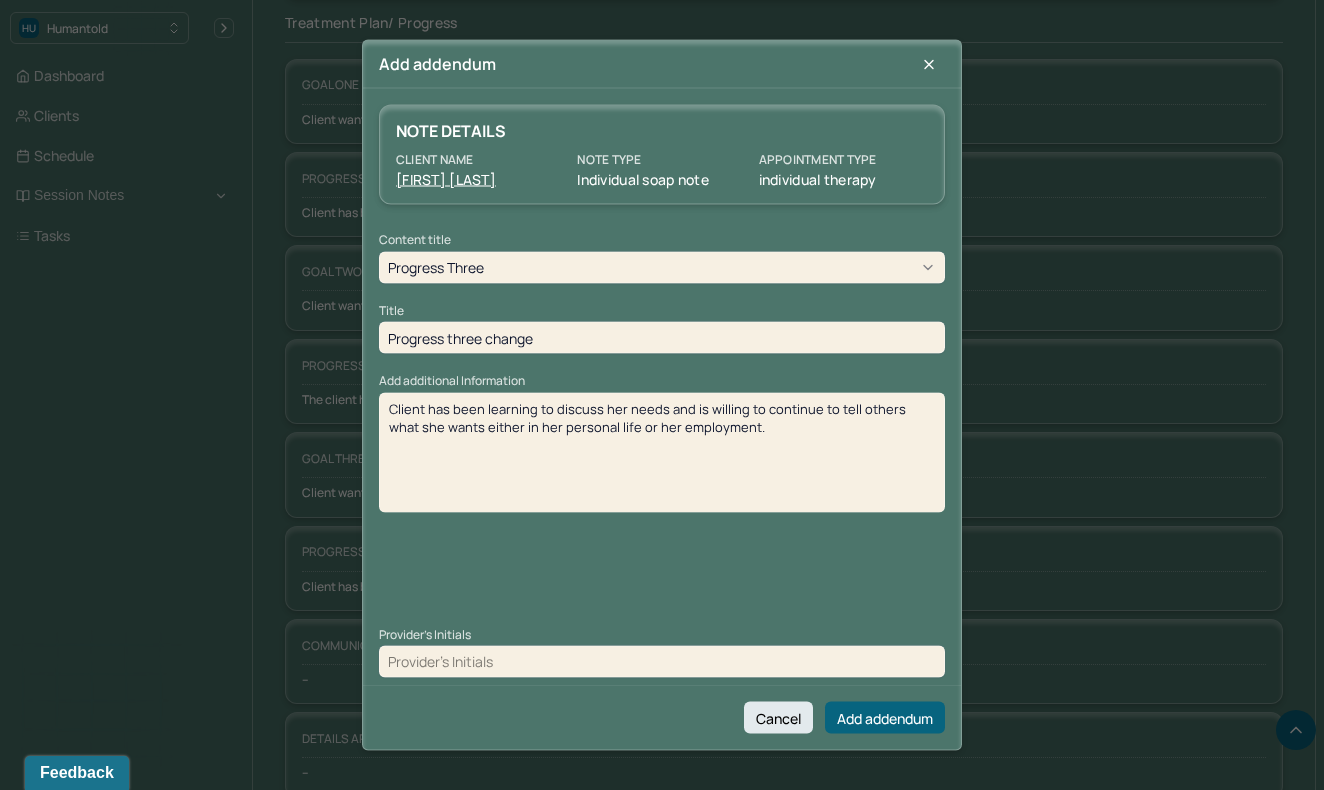 click on "Client has been learning to discuss her needs and is willing to continue to tell others what she wants either in her personal life or her employment." at bounding box center (662, 459) 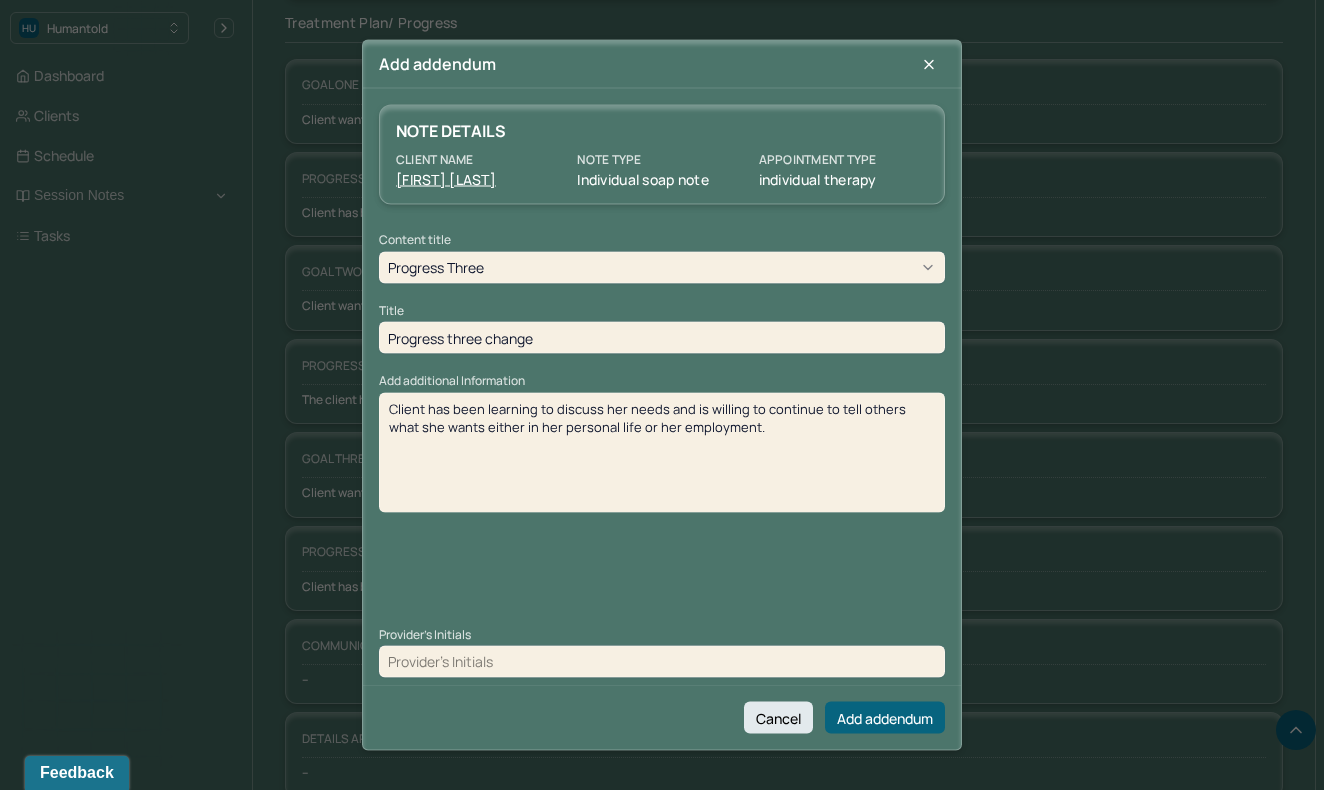 click at bounding box center [662, 661] 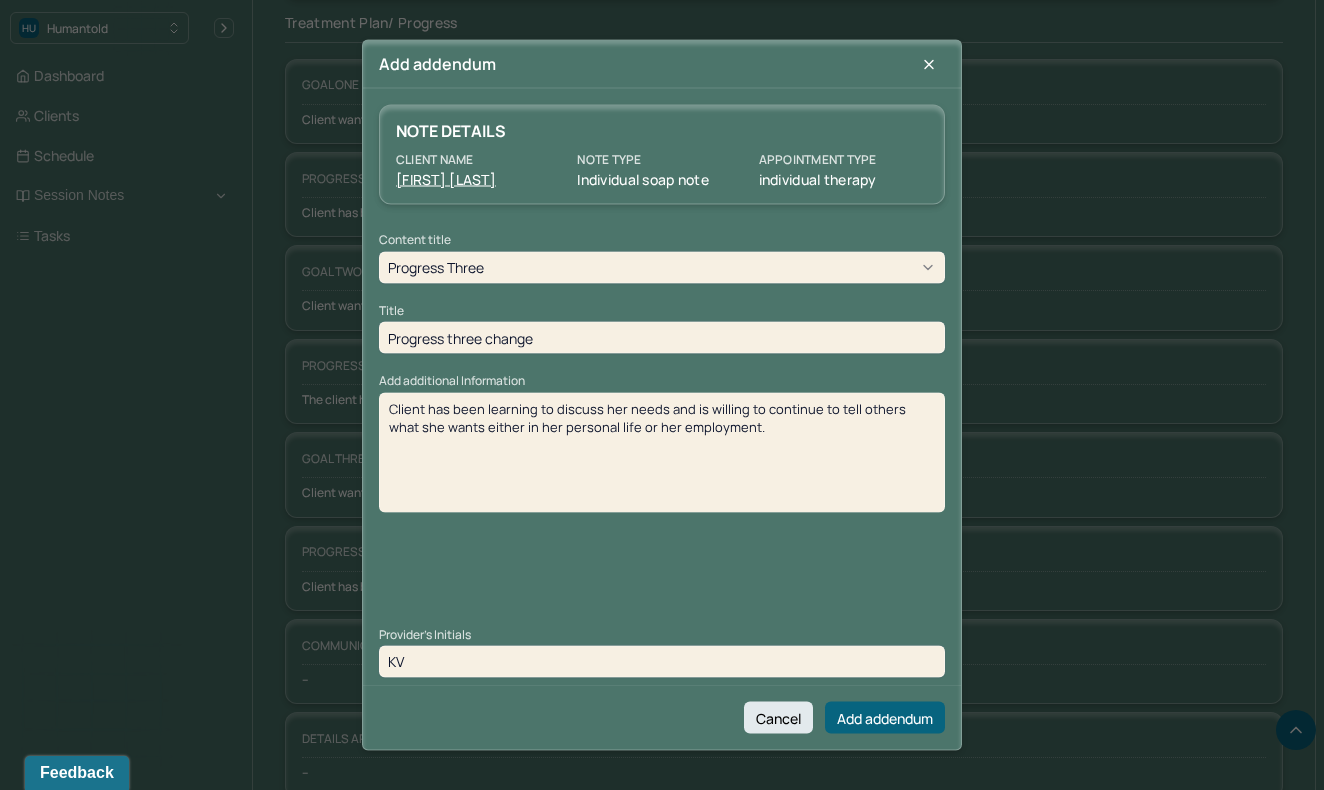 type on "KV" 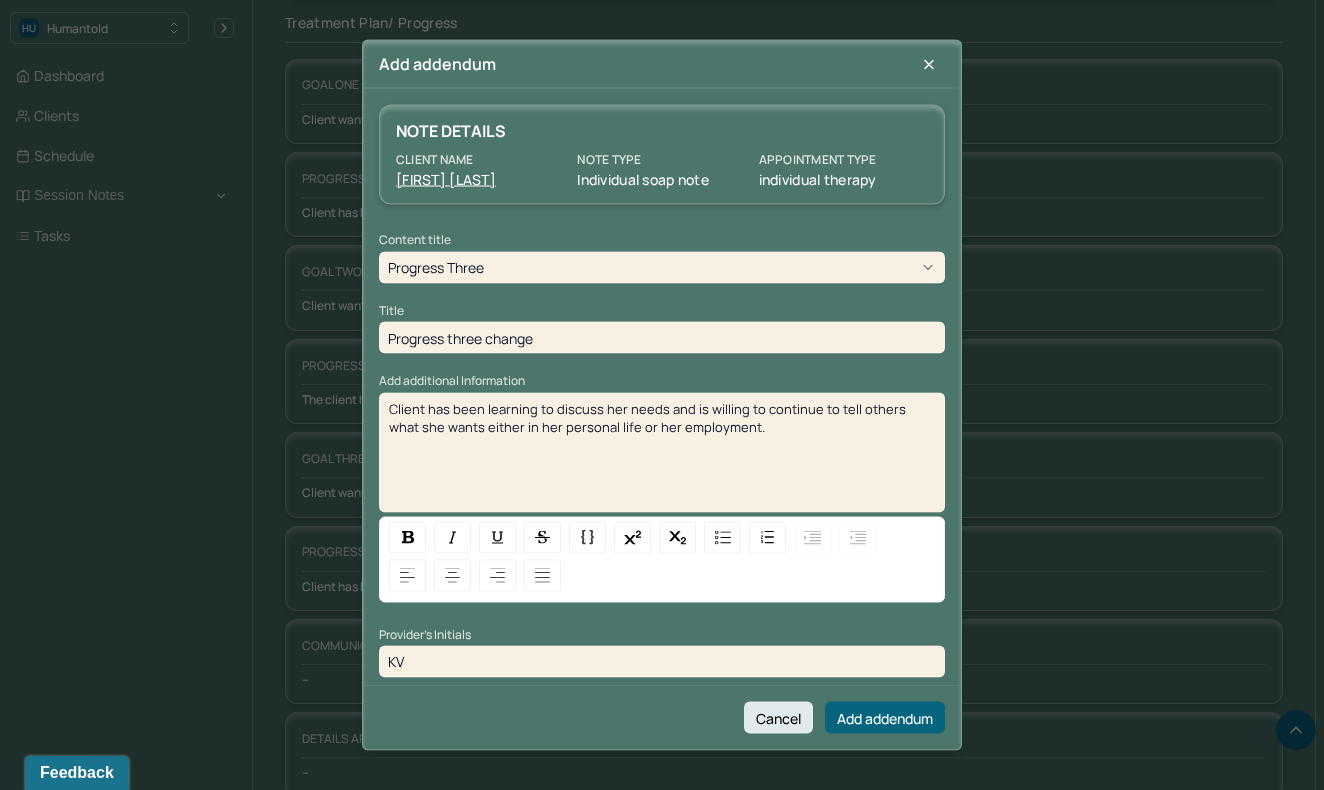click on "Client has been learning to discuss her needs and is willing to continue to tell others what she wants either in her personal life or her employment." at bounding box center [649, 417] 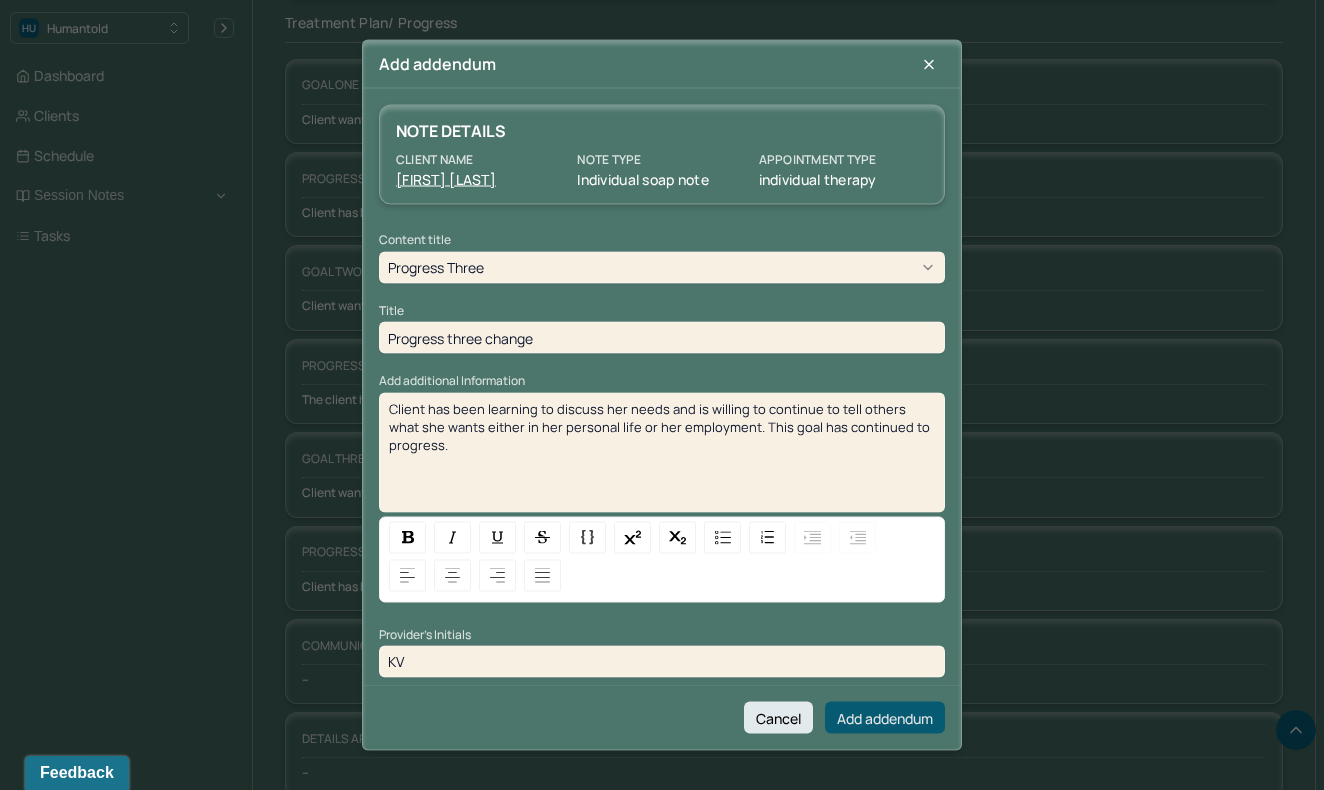 click on "Add addendum" at bounding box center (885, 718) 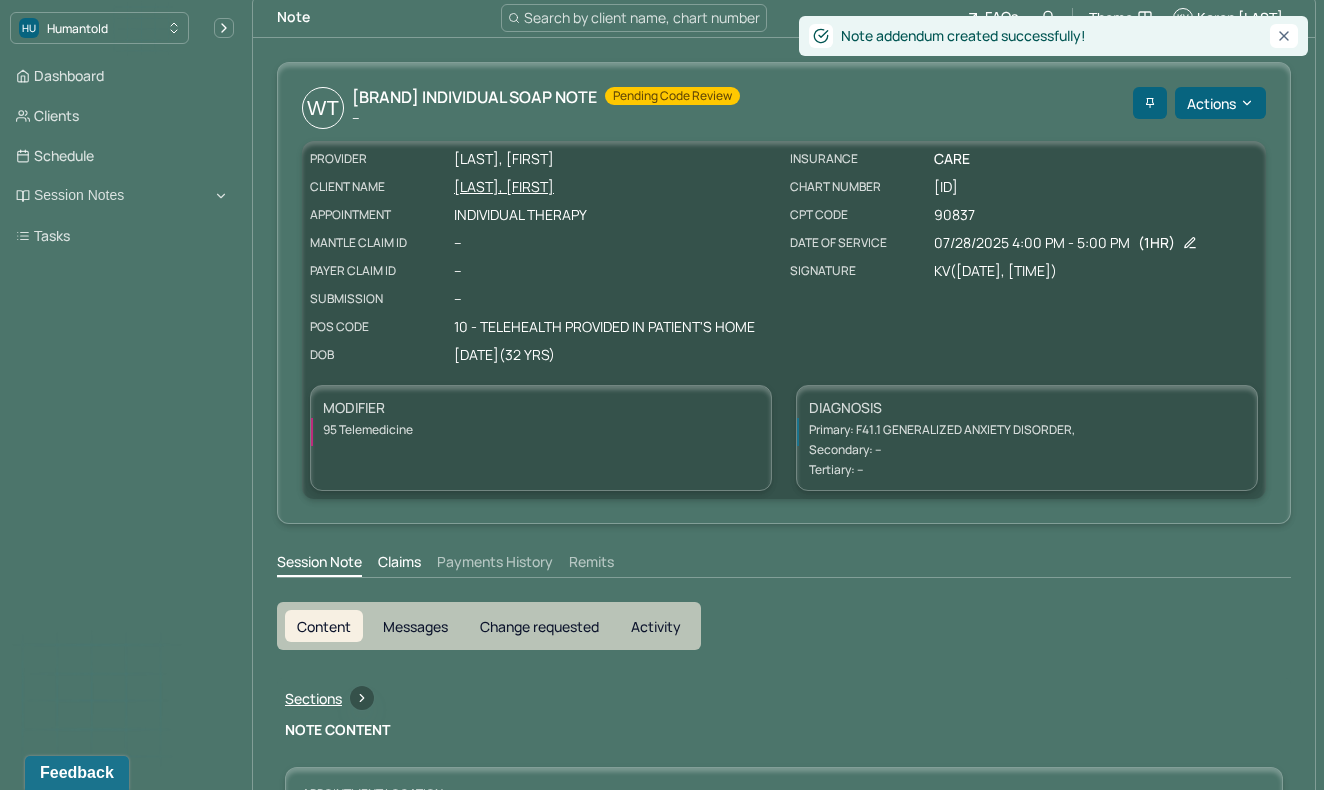 scroll, scrollTop: 0, scrollLeft: 0, axis: both 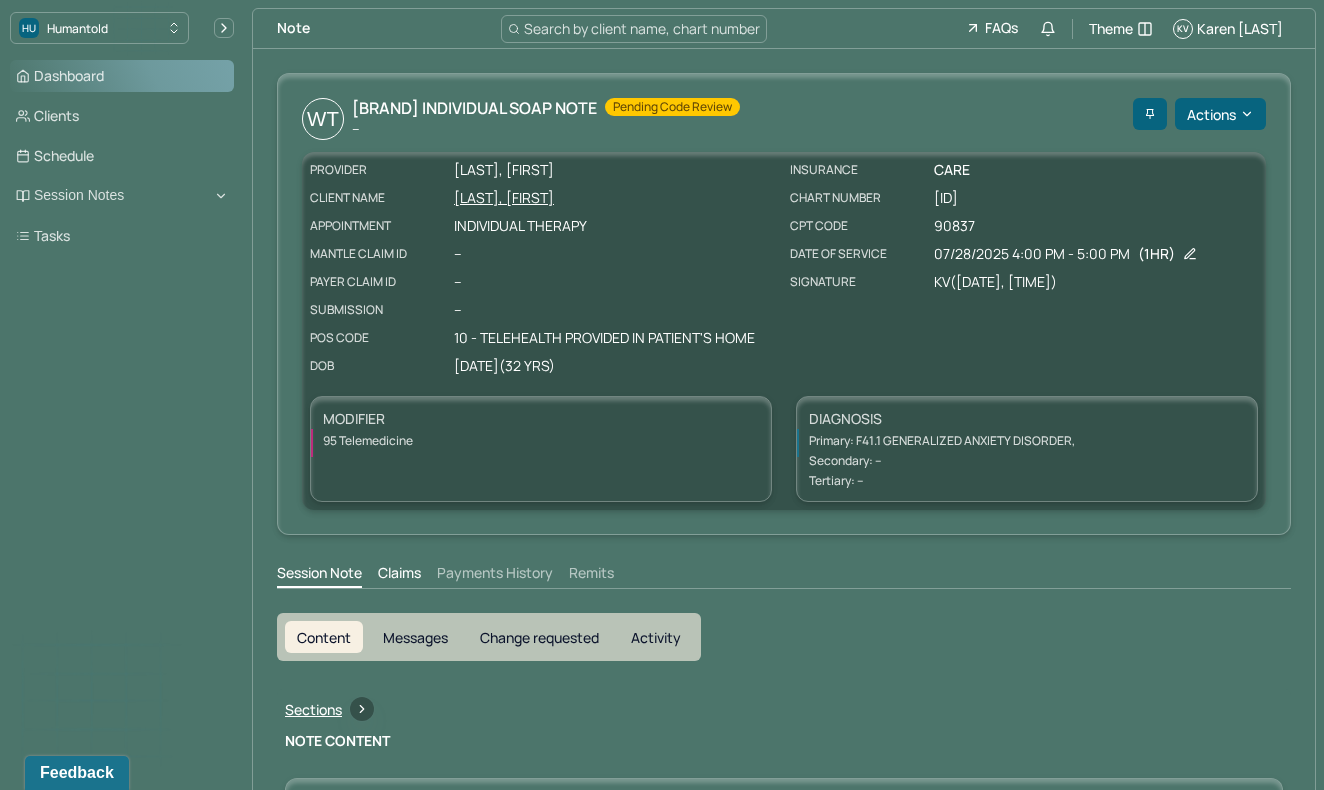 click on "Dashboard" at bounding box center (122, 76) 